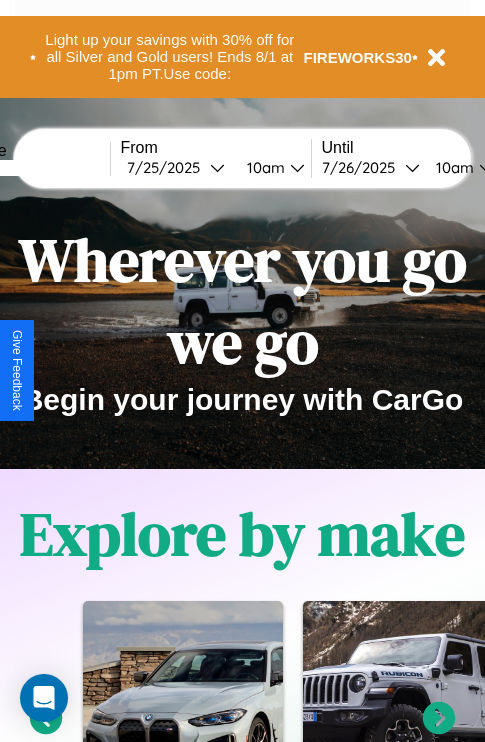 scroll, scrollTop: 0, scrollLeft: 0, axis: both 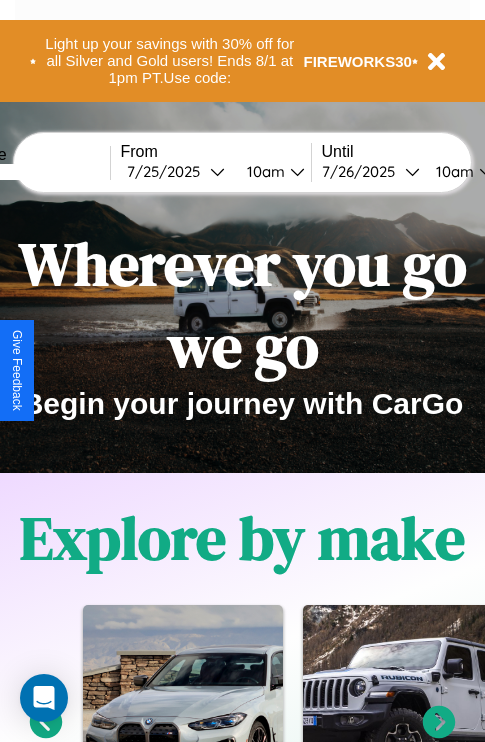 click at bounding box center (35, 172) 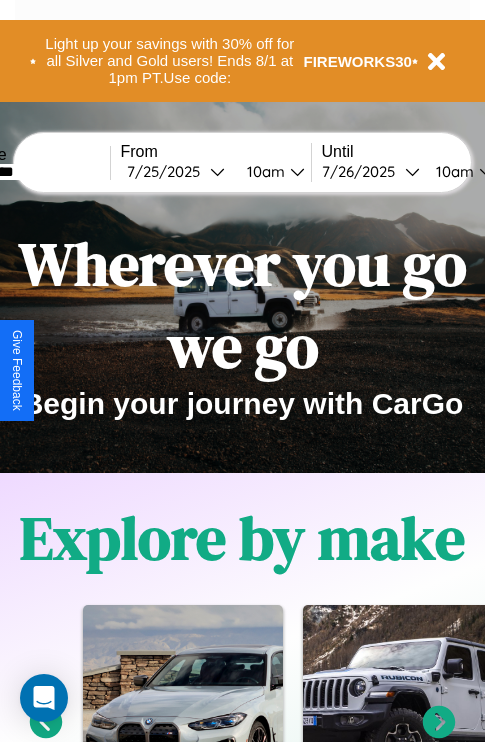 type on "*********" 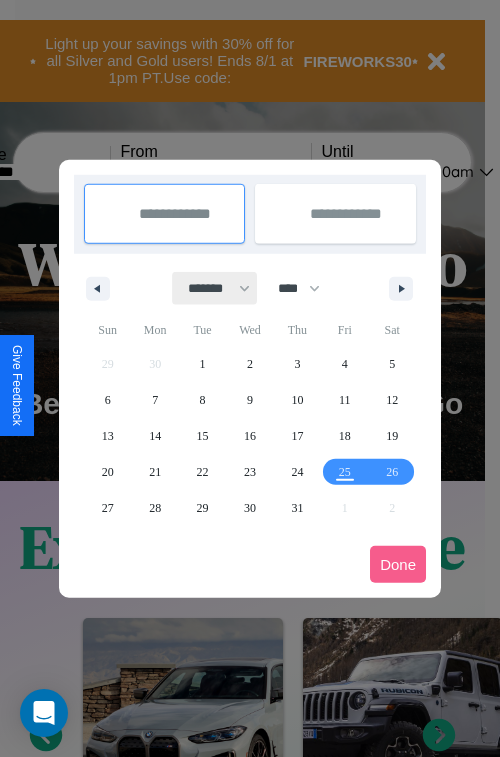 click on "******* ******** ***** ***** *** **** **** ****** ********* ******* ******** ********" at bounding box center (215, 288) 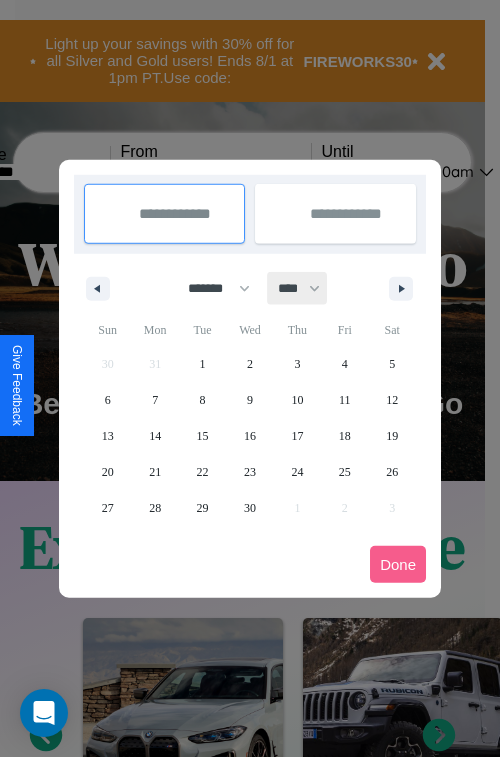 click on "**** **** **** **** **** **** **** **** **** **** **** **** **** **** **** **** **** **** **** **** **** **** **** **** **** **** **** **** **** **** **** **** **** **** **** **** **** **** **** **** **** **** **** **** **** **** **** **** **** **** **** **** **** **** **** **** **** **** **** **** **** **** **** **** **** **** **** **** **** **** **** **** **** **** **** **** **** **** **** **** **** **** **** **** **** **** **** **** **** **** **** **** **** **** **** **** **** **** **** **** **** **** **** **** **** **** **** **** **** **** **** **** **** **** **** **** **** **** **** **** ****" at bounding box center (298, 288) 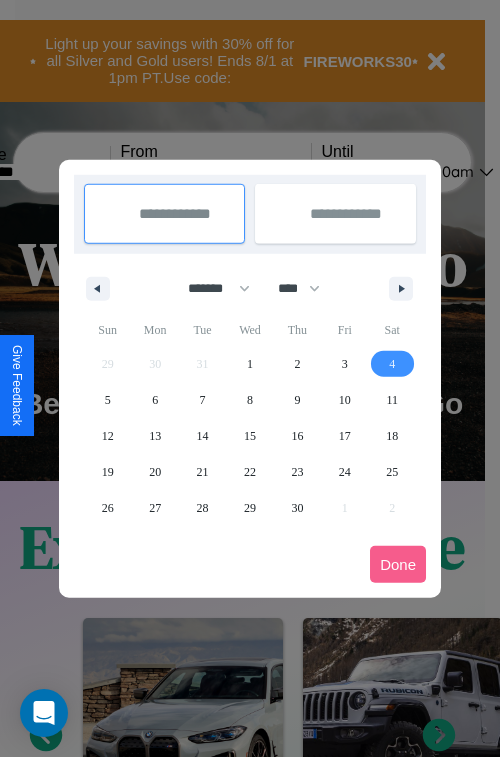 click on "4" at bounding box center (392, 364) 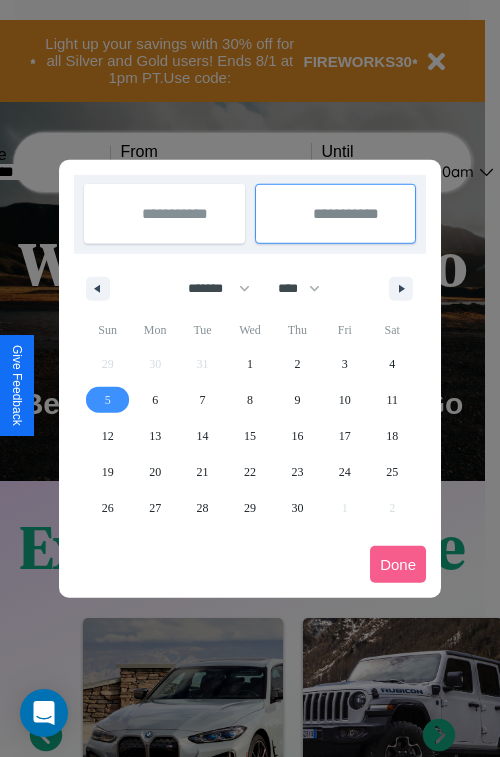 click on "5" at bounding box center [108, 400] 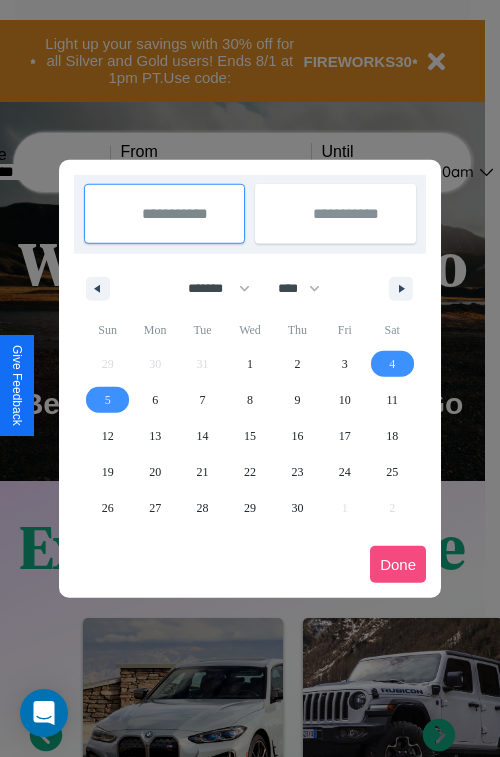 click on "Done" at bounding box center (398, 564) 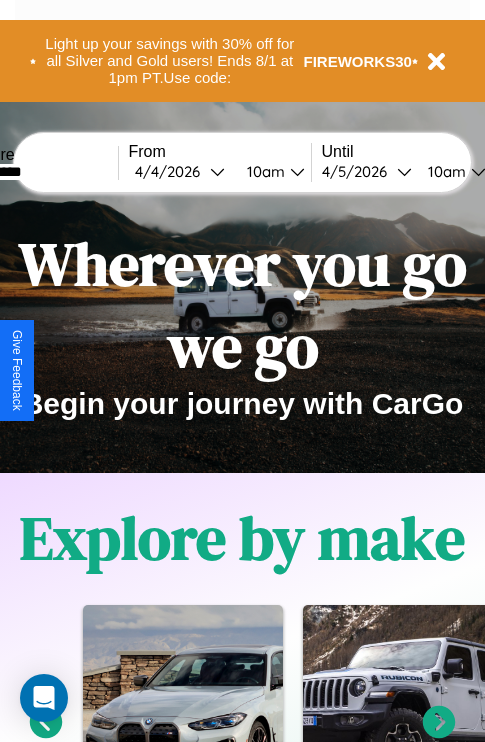 scroll, scrollTop: 0, scrollLeft: 68, axis: horizontal 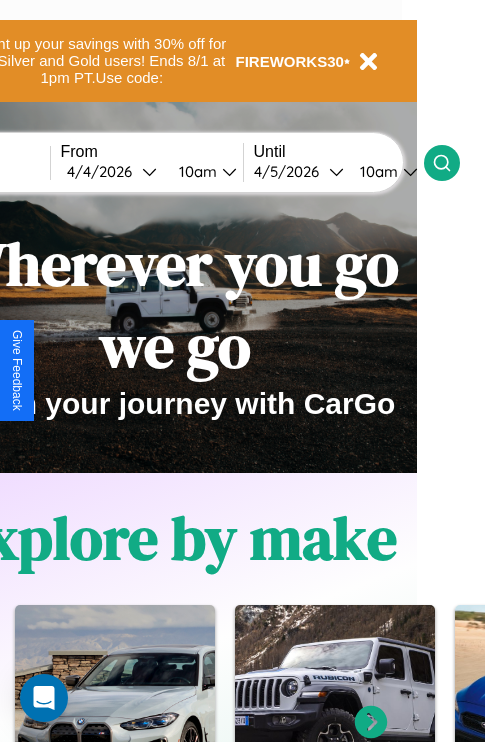 click 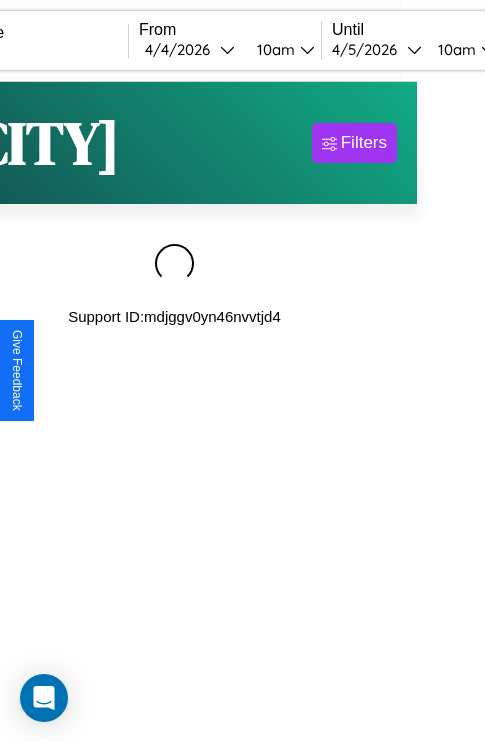 scroll, scrollTop: 0, scrollLeft: 0, axis: both 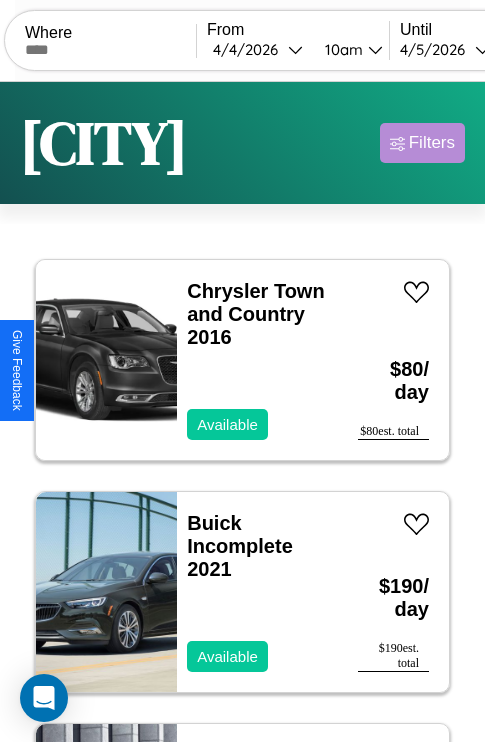 click on "Filters" at bounding box center [432, 143] 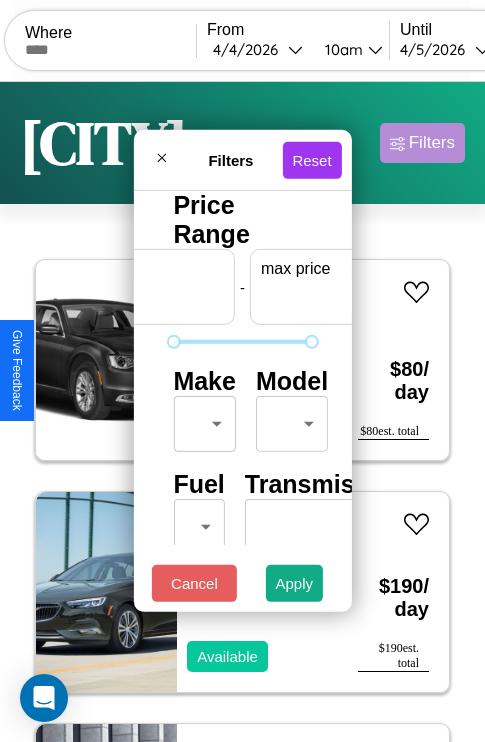 scroll, scrollTop: 0, scrollLeft: 124, axis: horizontal 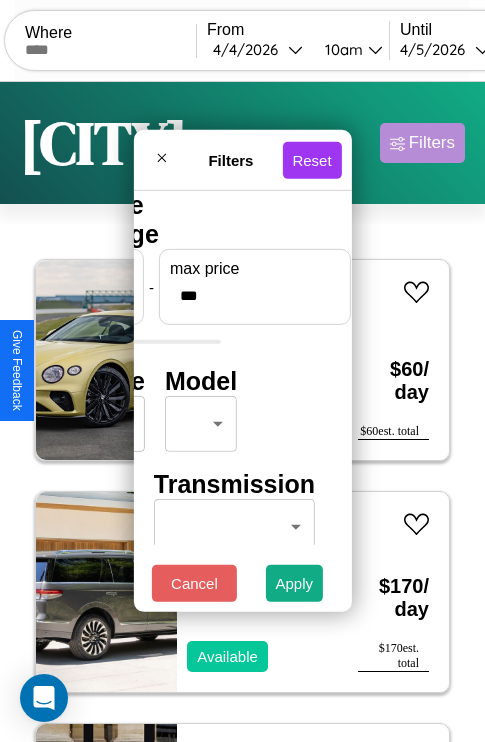 type on "***" 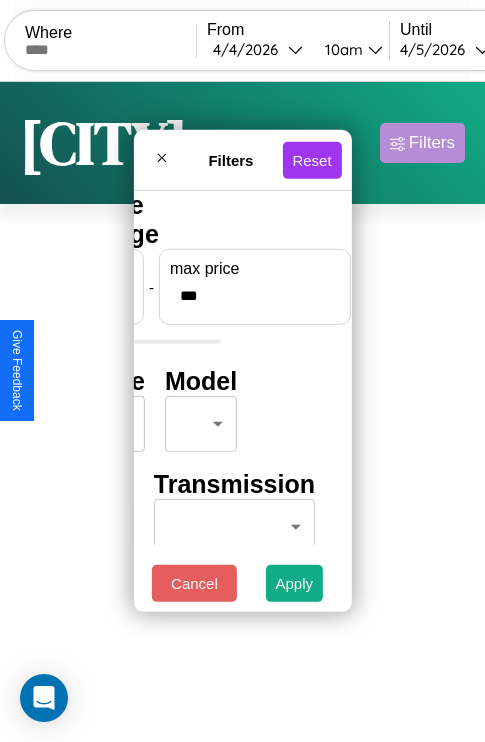 scroll, scrollTop: 0, scrollLeft: 0, axis: both 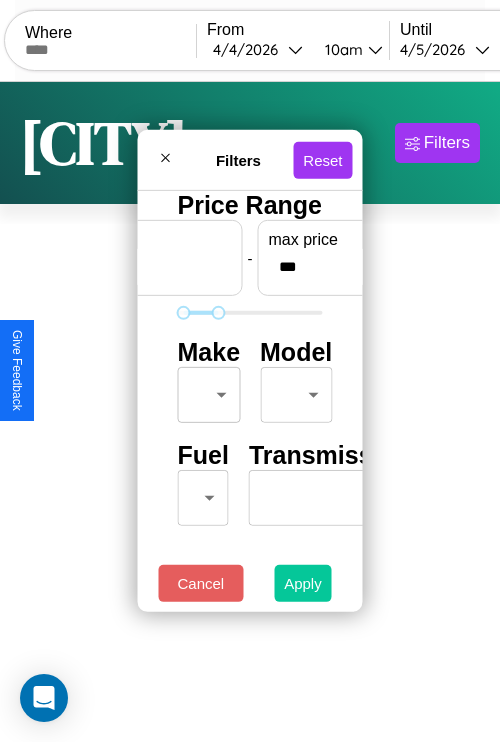 type on "**" 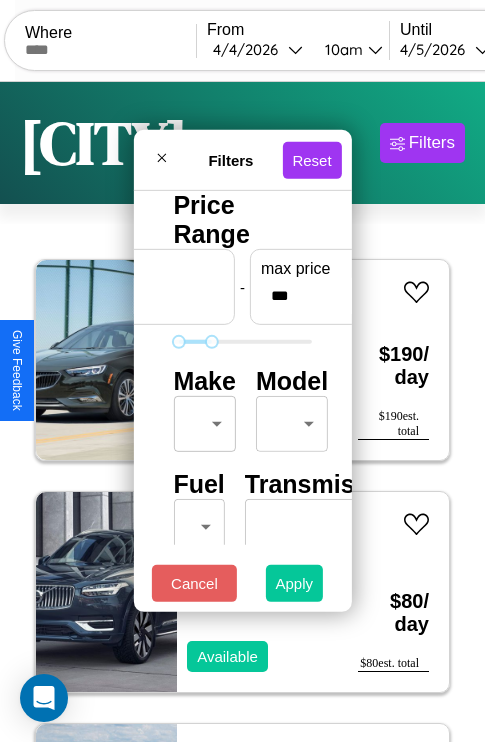 click on "Apply" at bounding box center [295, 583] 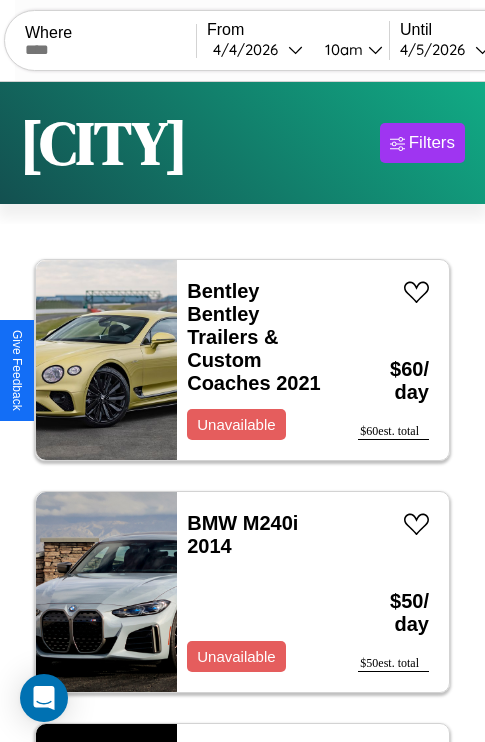 scroll, scrollTop: 79, scrollLeft: 0, axis: vertical 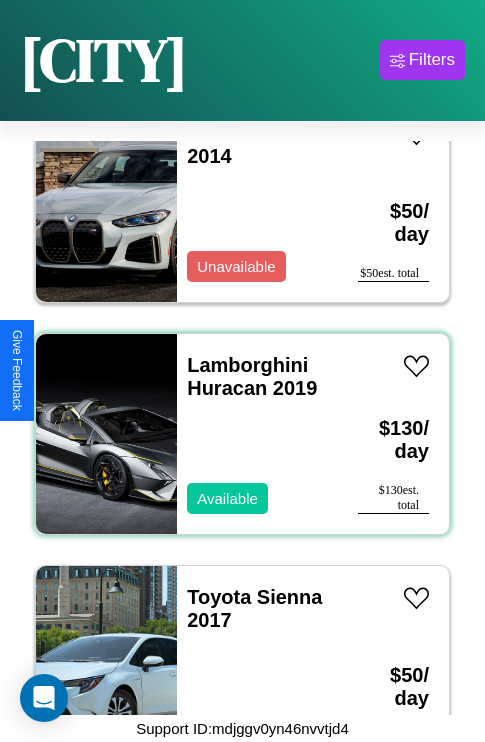 click on "Lamborghini   Huracan   2019 Available" at bounding box center (257, 434) 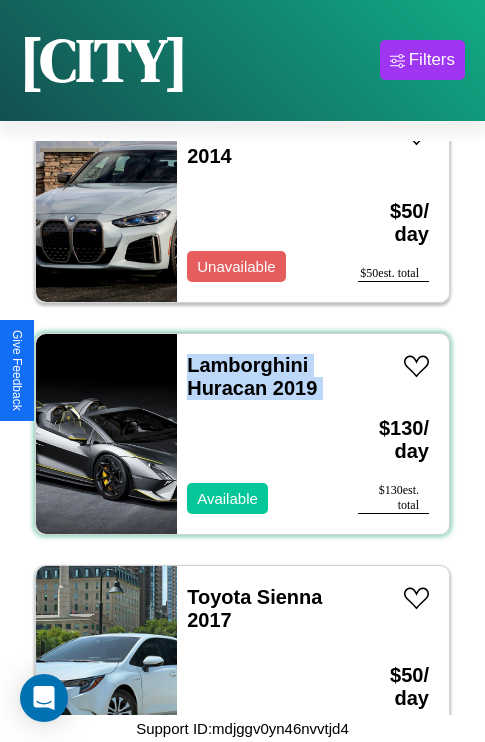 click on "Lamborghini   Huracan   2019 Available" at bounding box center (257, 434) 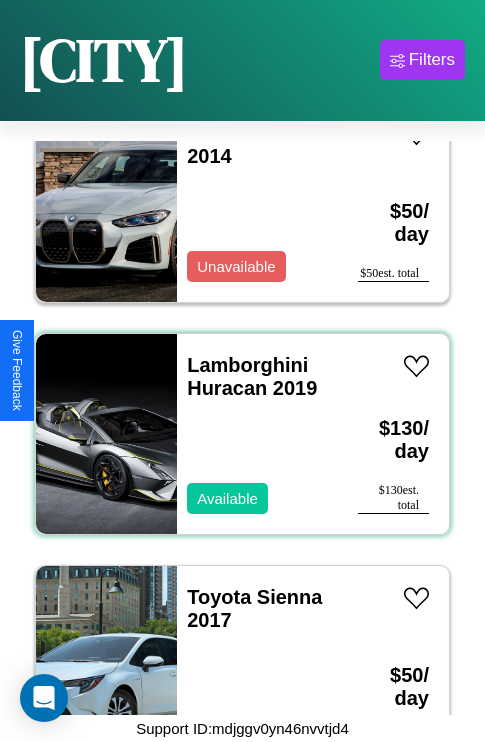 click on "Lamborghini   Huracan   2019 Available" at bounding box center (257, 434) 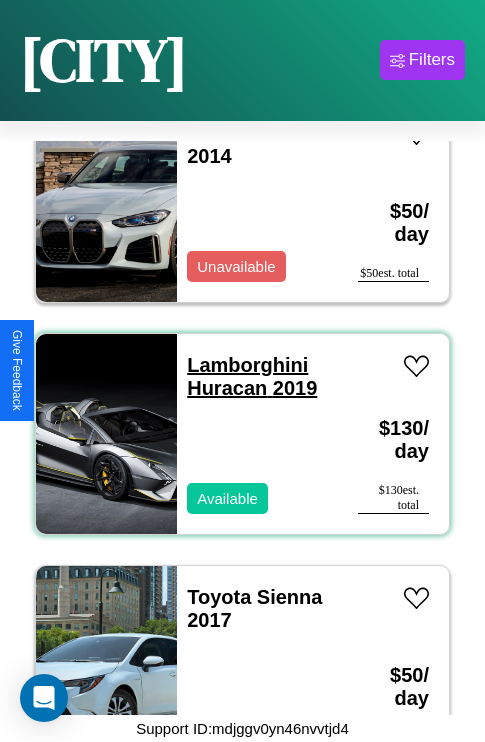 click on "Lamborghini   Huracan   2019" at bounding box center [252, 376] 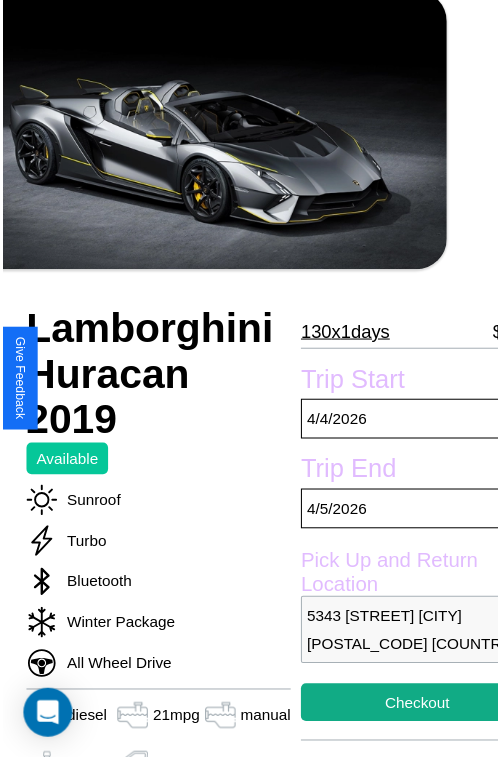 scroll, scrollTop: 130, scrollLeft: 72, axis: both 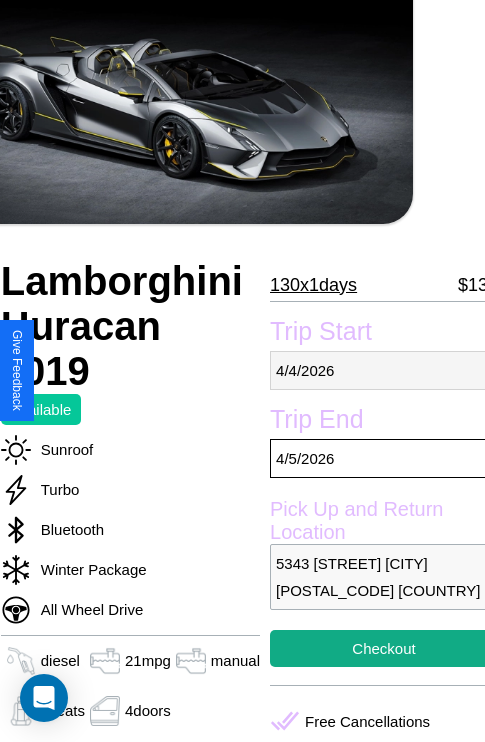 click on "[MM] / [DD] / [YYYY]" at bounding box center [384, 370] 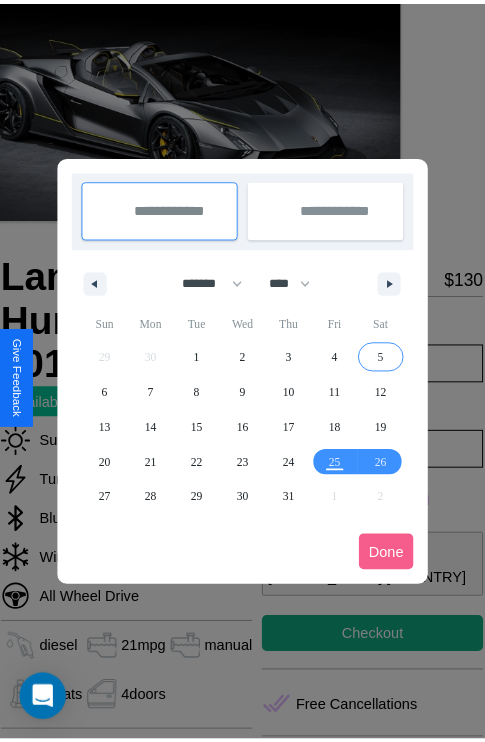 scroll, scrollTop: 0, scrollLeft: 72, axis: horizontal 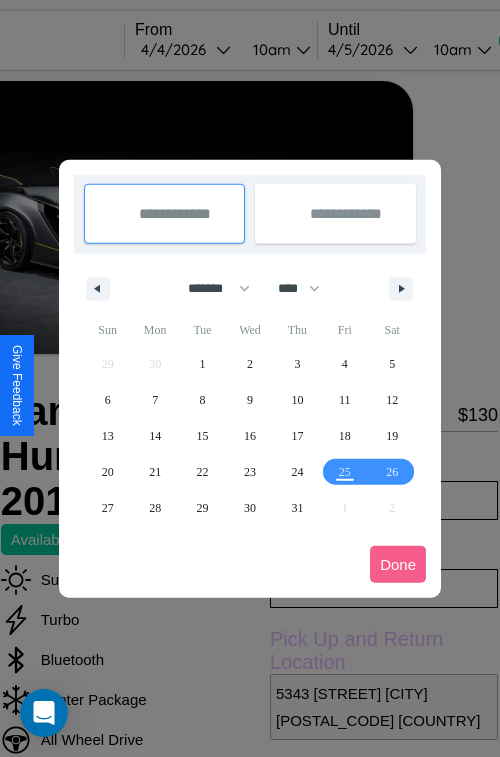click at bounding box center (250, 378) 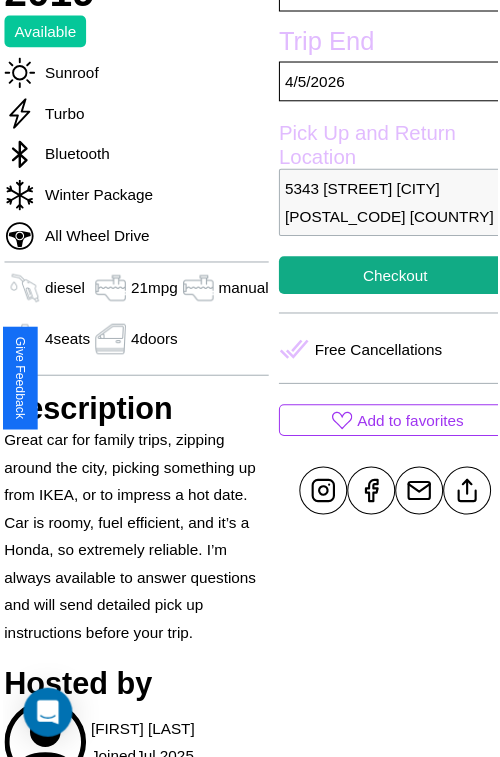 scroll, scrollTop: 550, scrollLeft: 72, axis: both 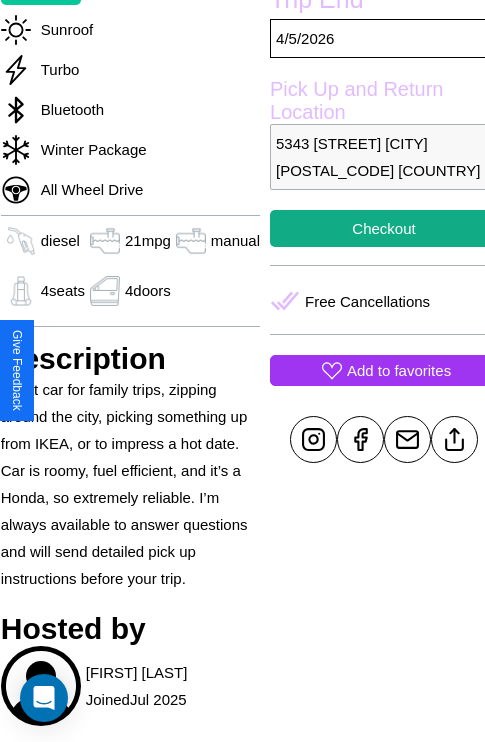 click on "Add to favorites" at bounding box center [399, 370] 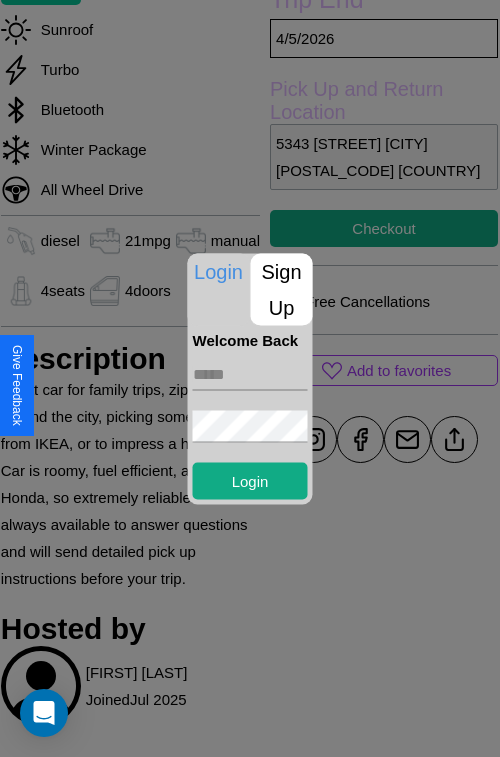 click at bounding box center [250, 374] 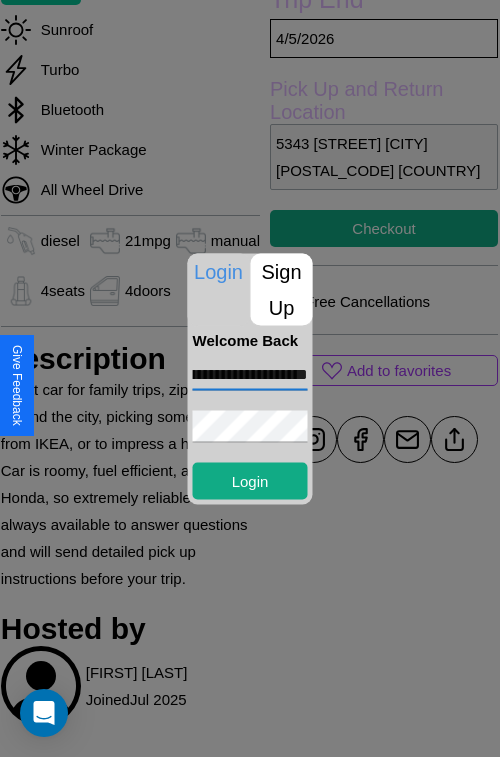 scroll, scrollTop: 0, scrollLeft: 90, axis: horizontal 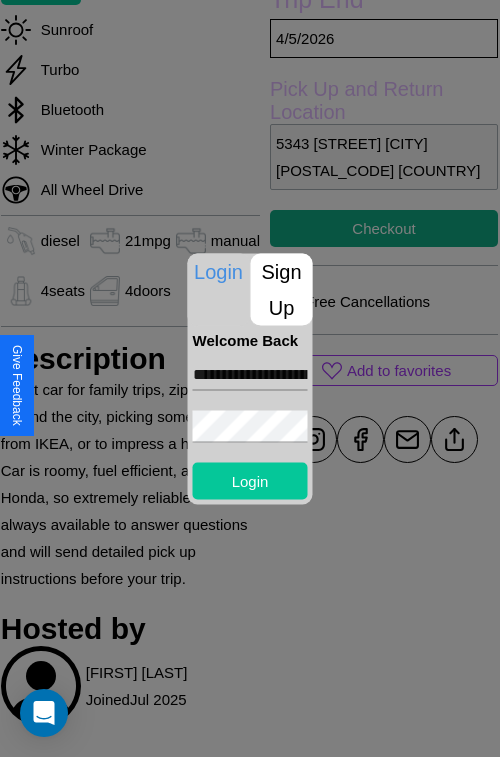 click on "Login" at bounding box center (250, 480) 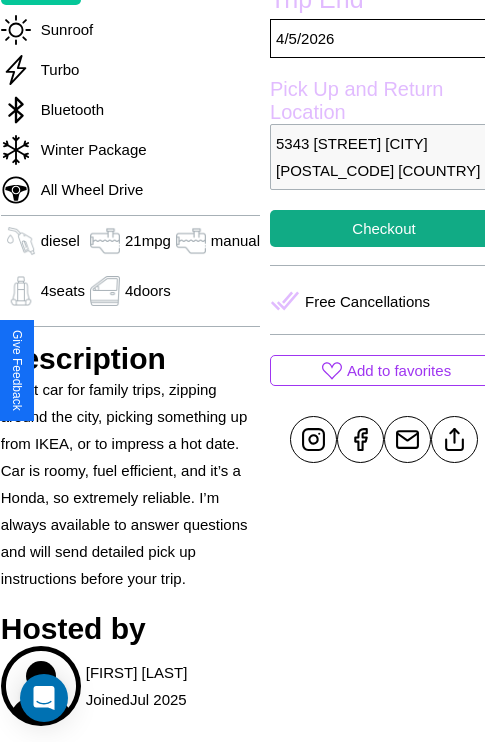 scroll, scrollTop: 1010, scrollLeft: 30, axis: both 